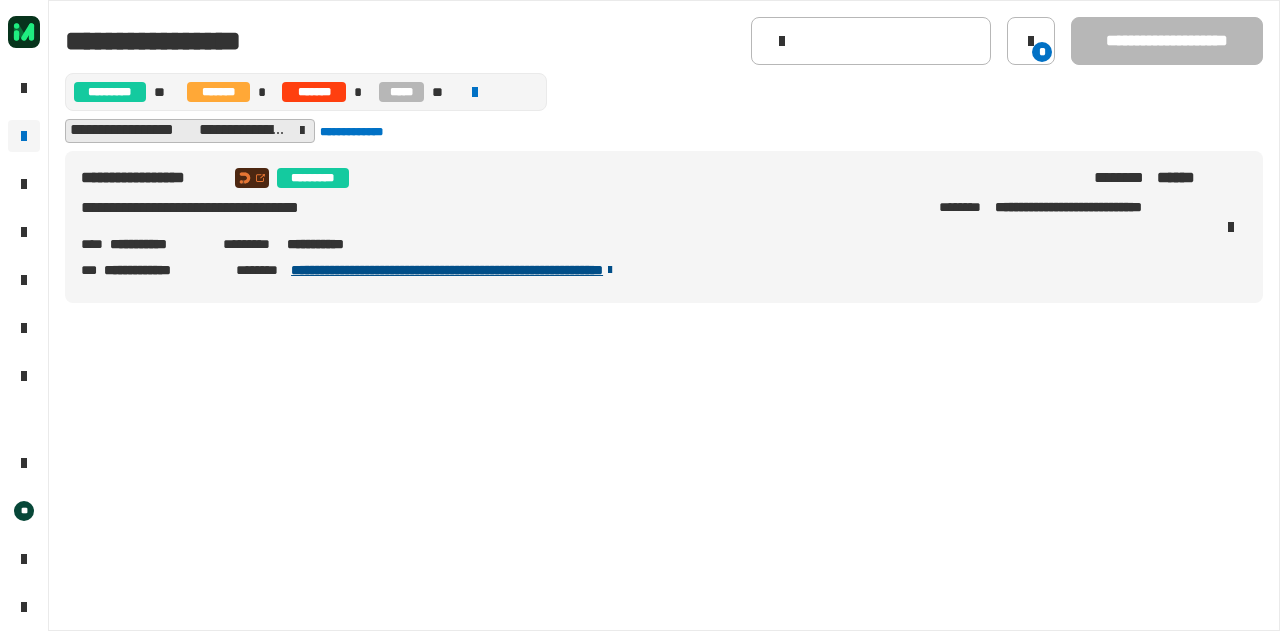 scroll, scrollTop: 0, scrollLeft: 0, axis: both 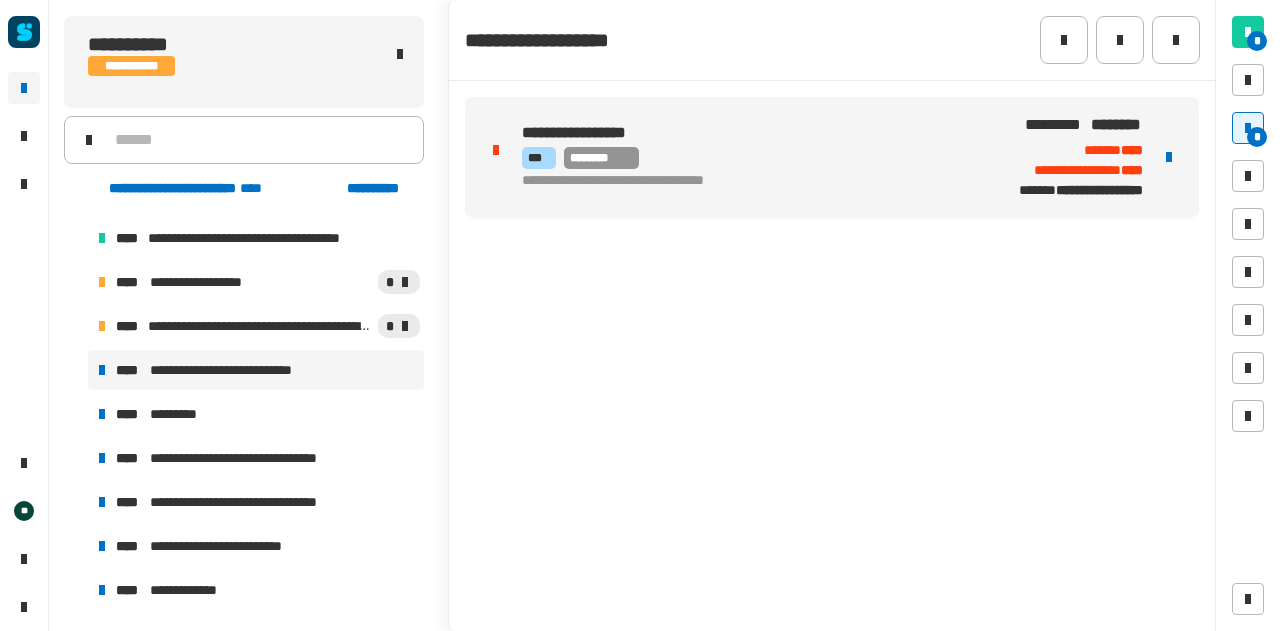 click on "**********" at bounding box center (239, 370) 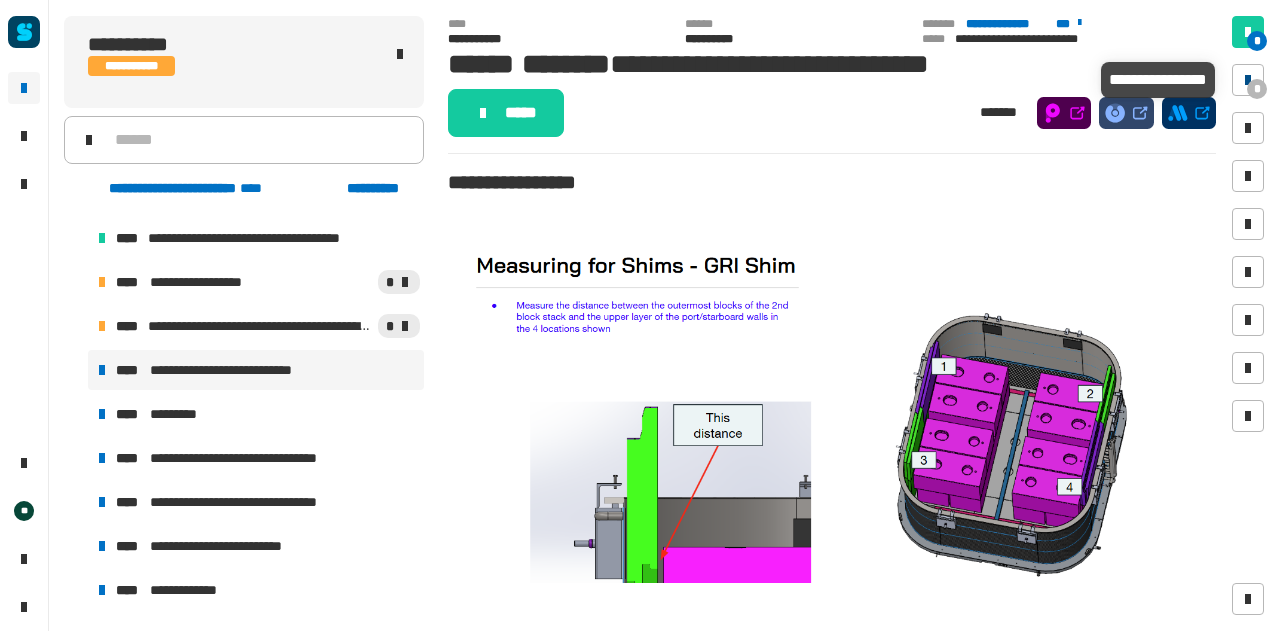 click at bounding box center (1248, 80) 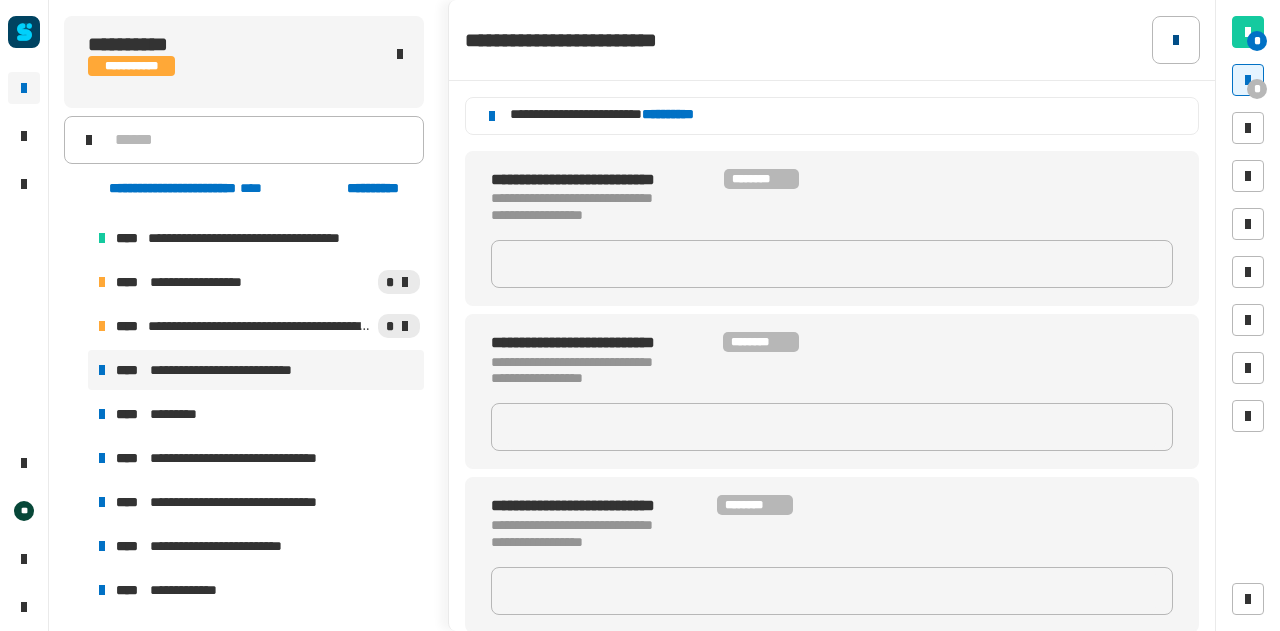 click 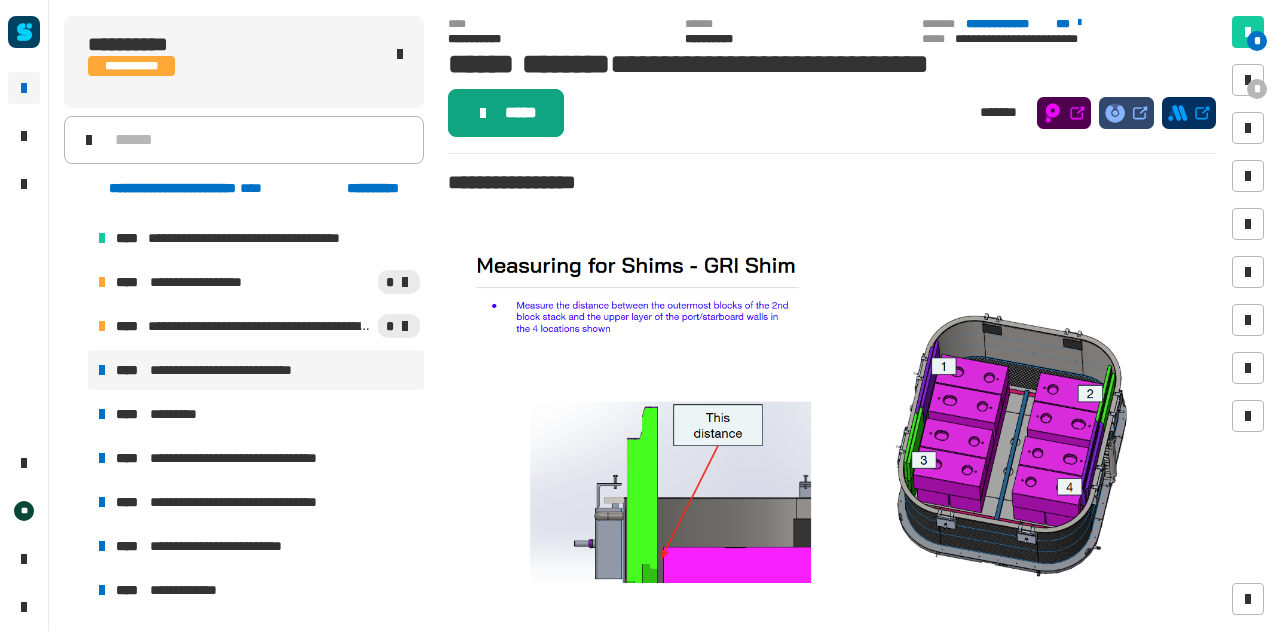 click on "*****" 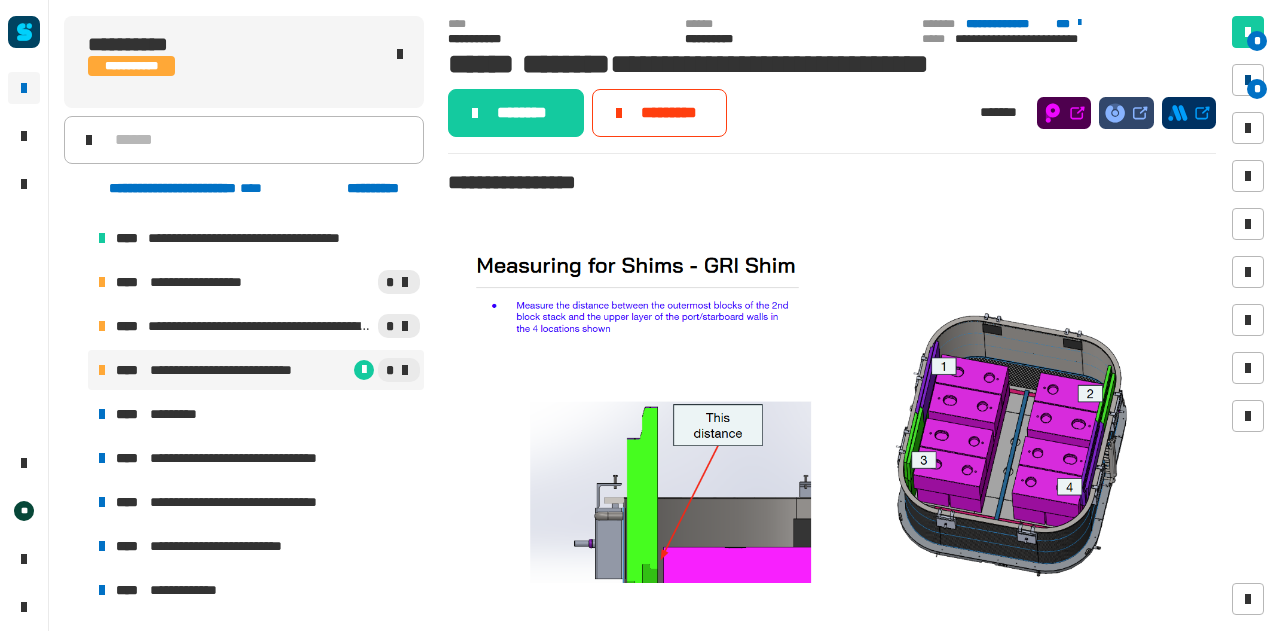 click at bounding box center (1248, 80) 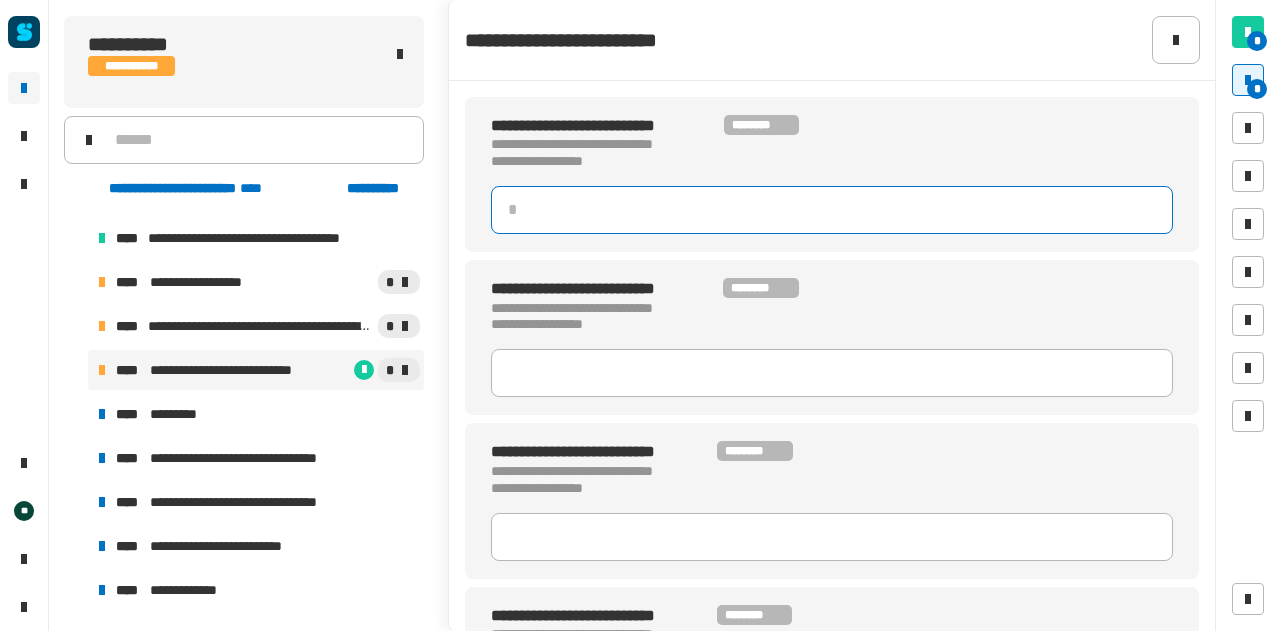 click 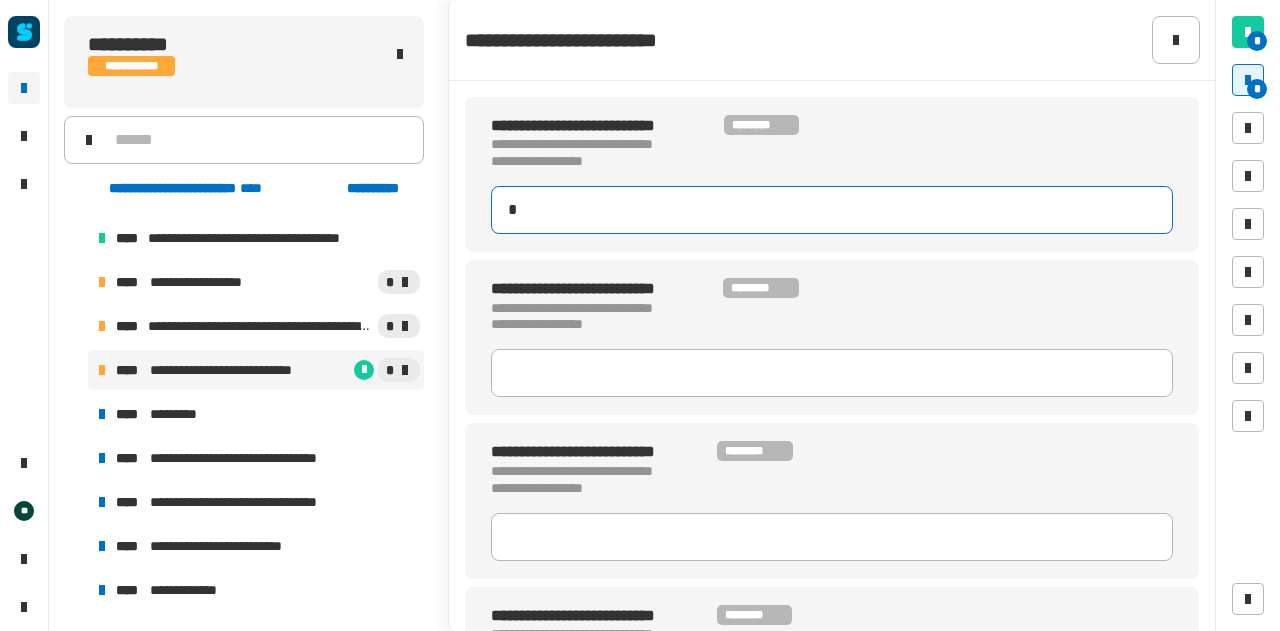 type on "**" 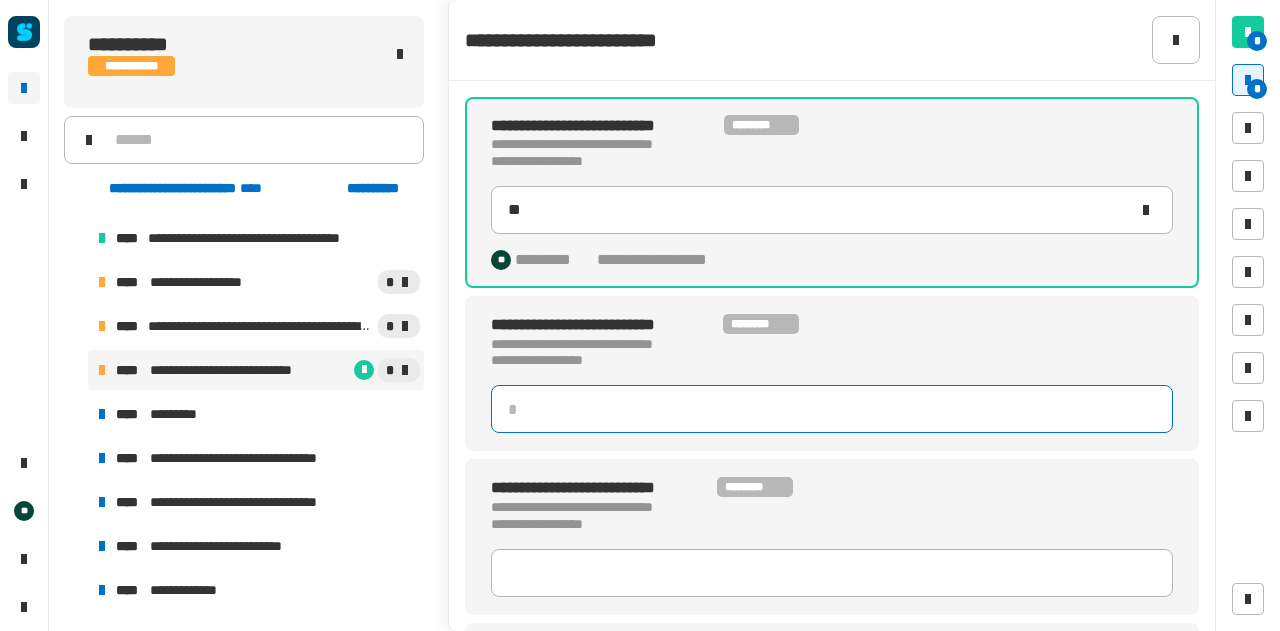 click 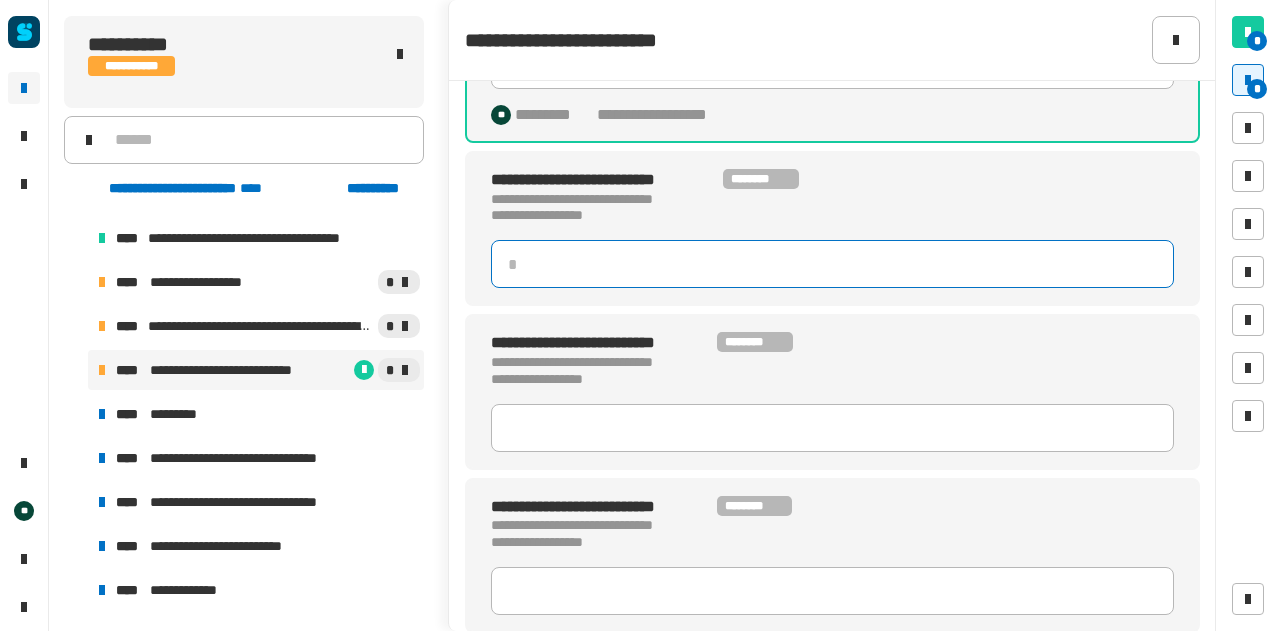 scroll, scrollTop: 146, scrollLeft: 0, axis: vertical 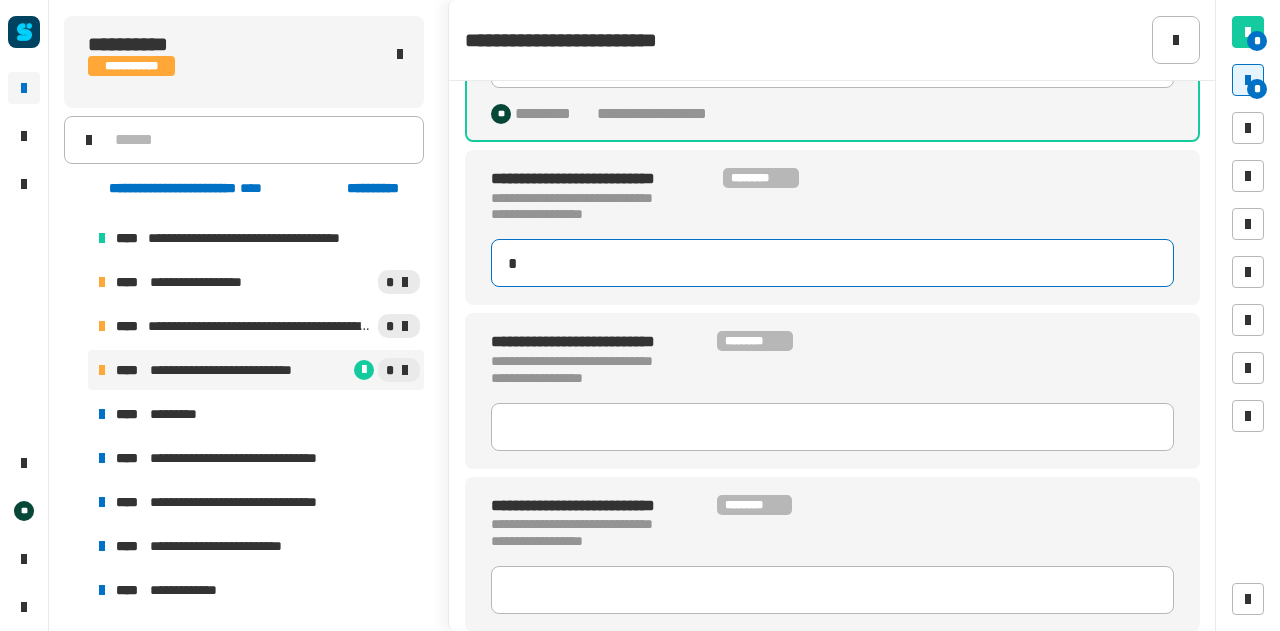 type on "**" 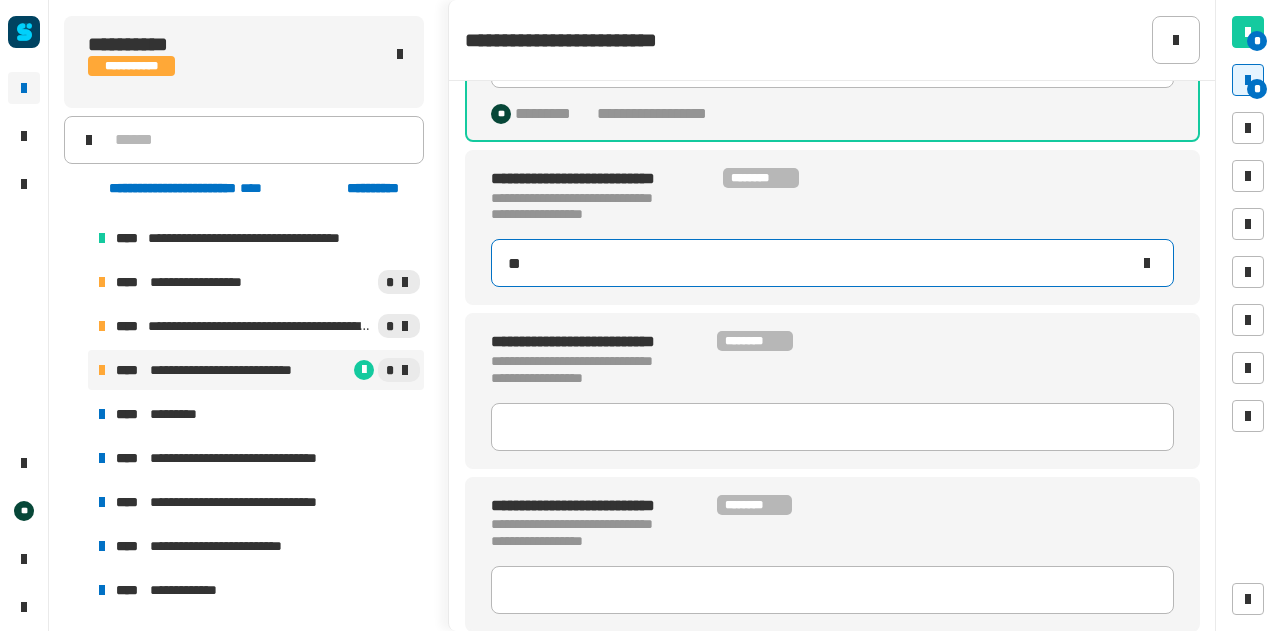 type on "**" 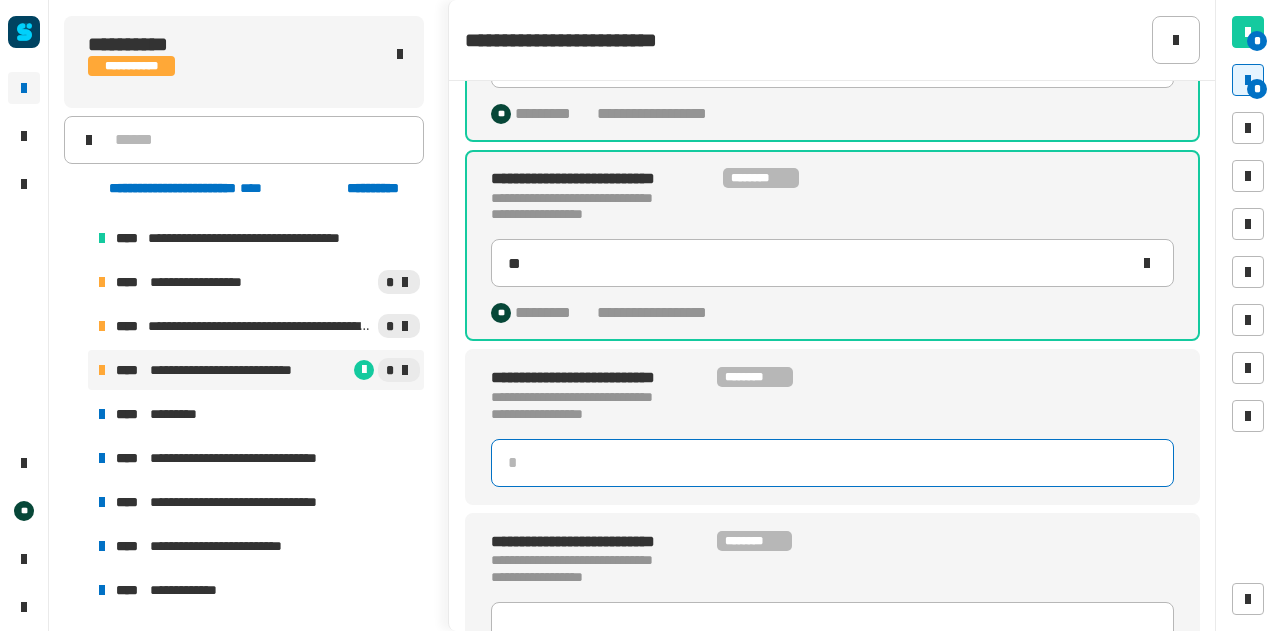 click 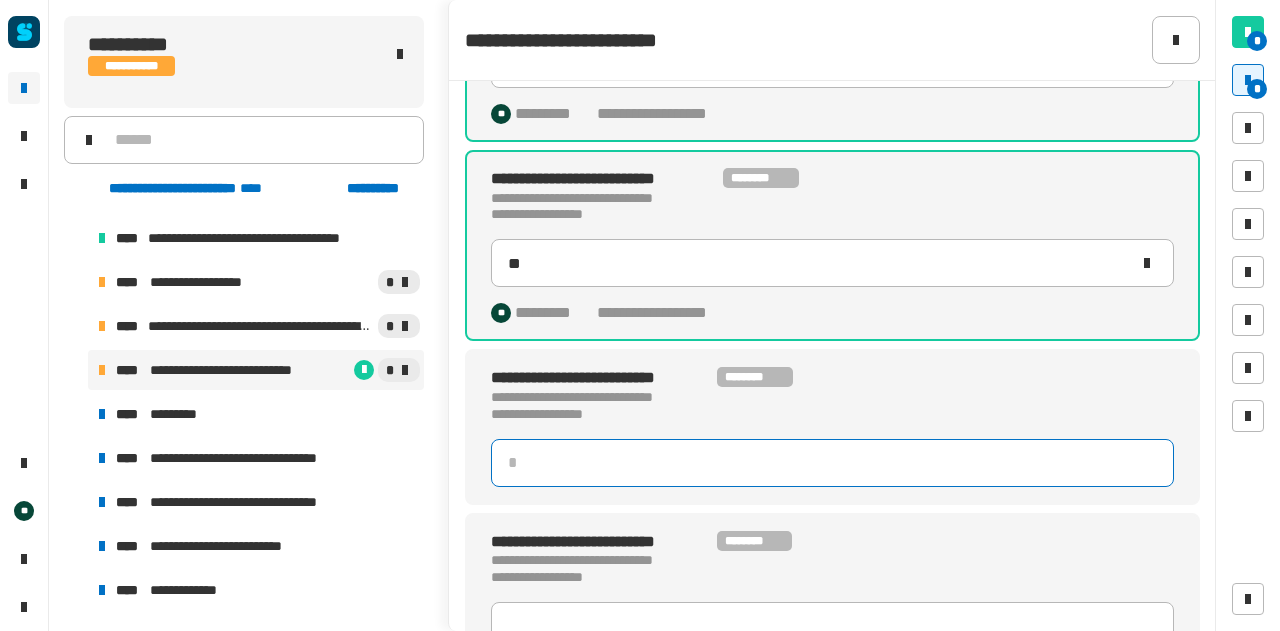 scroll, scrollTop: 182, scrollLeft: 0, axis: vertical 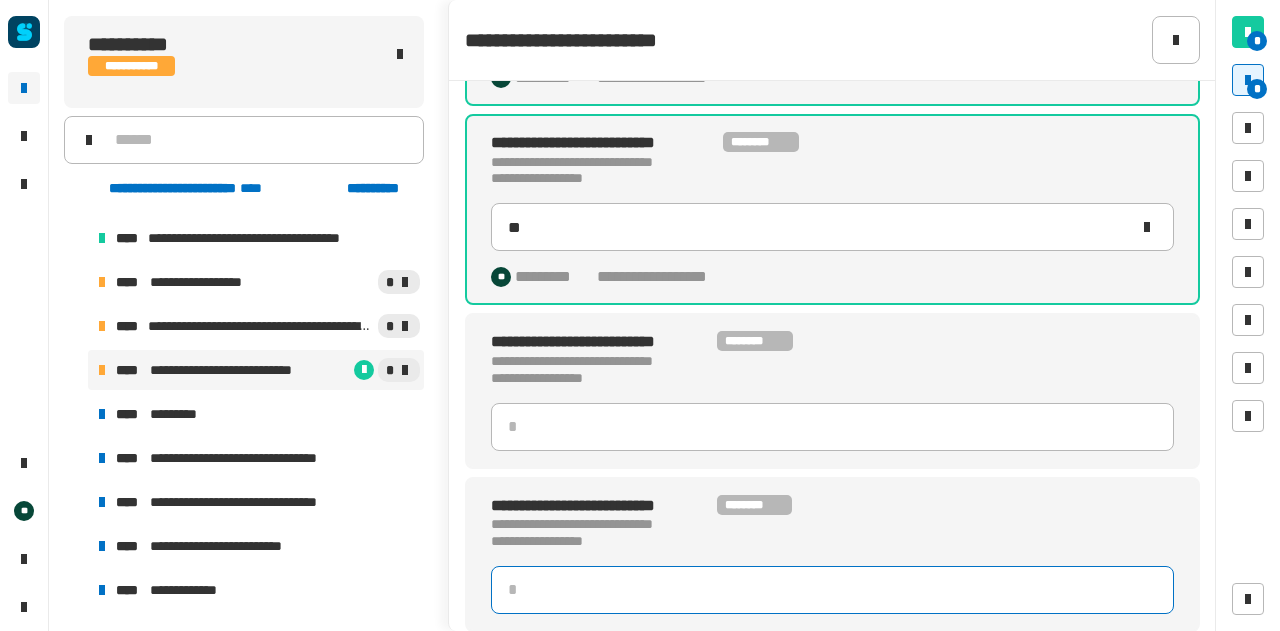 type 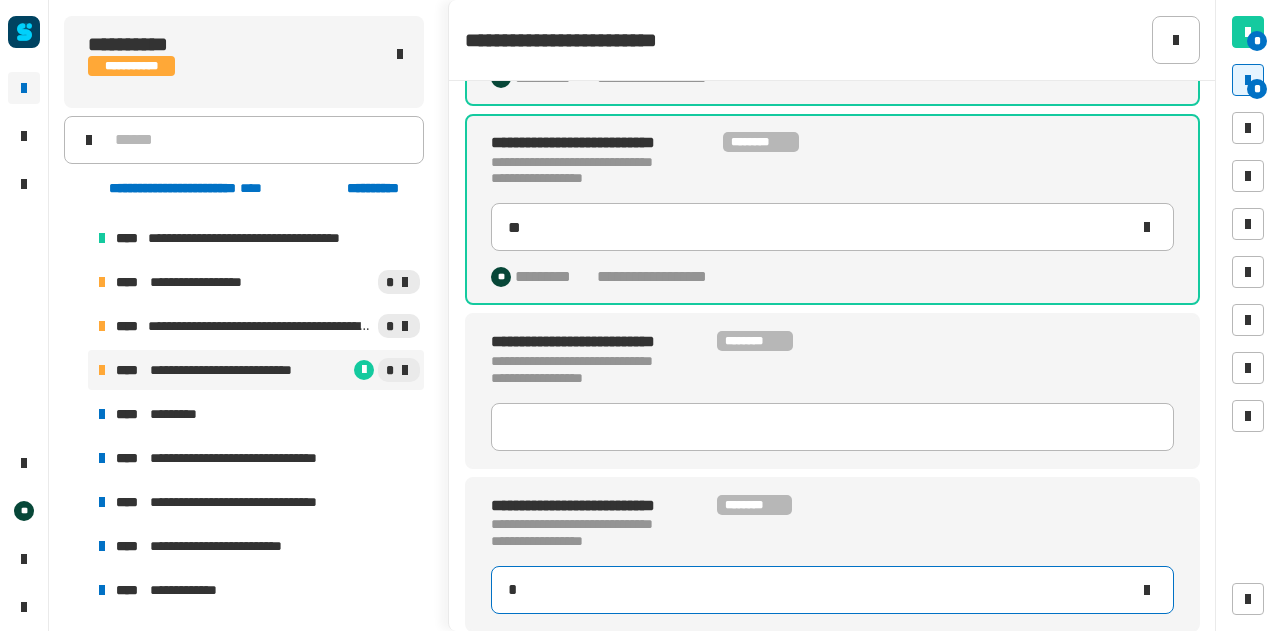 type on "**" 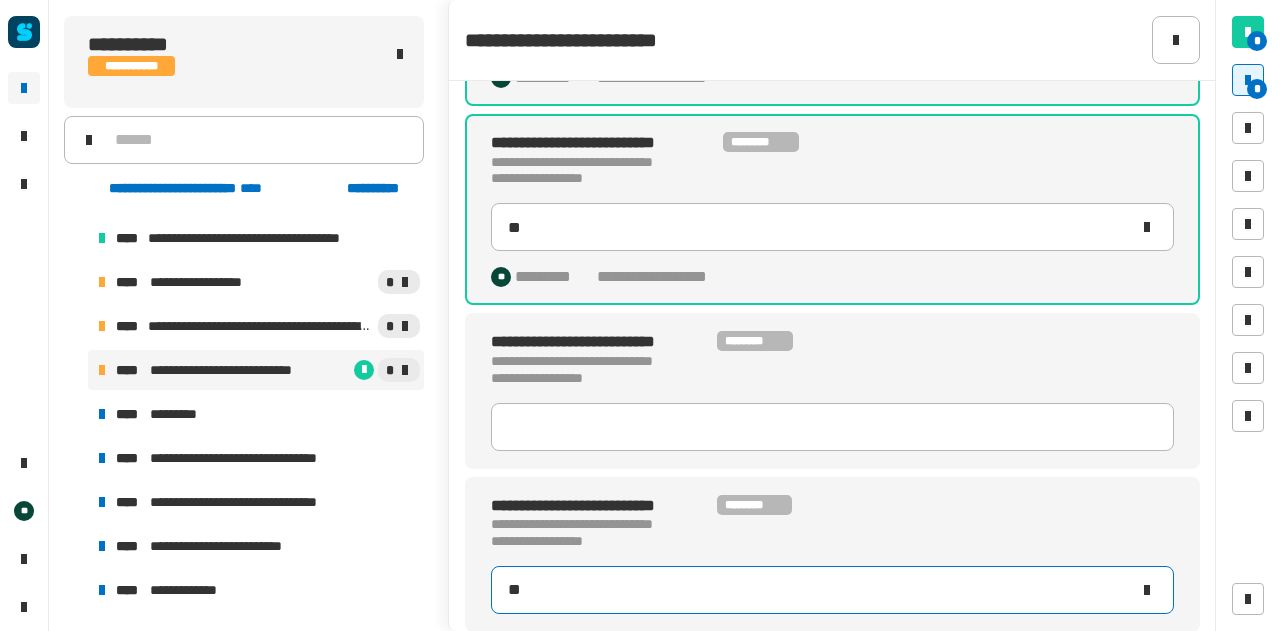 type on "**" 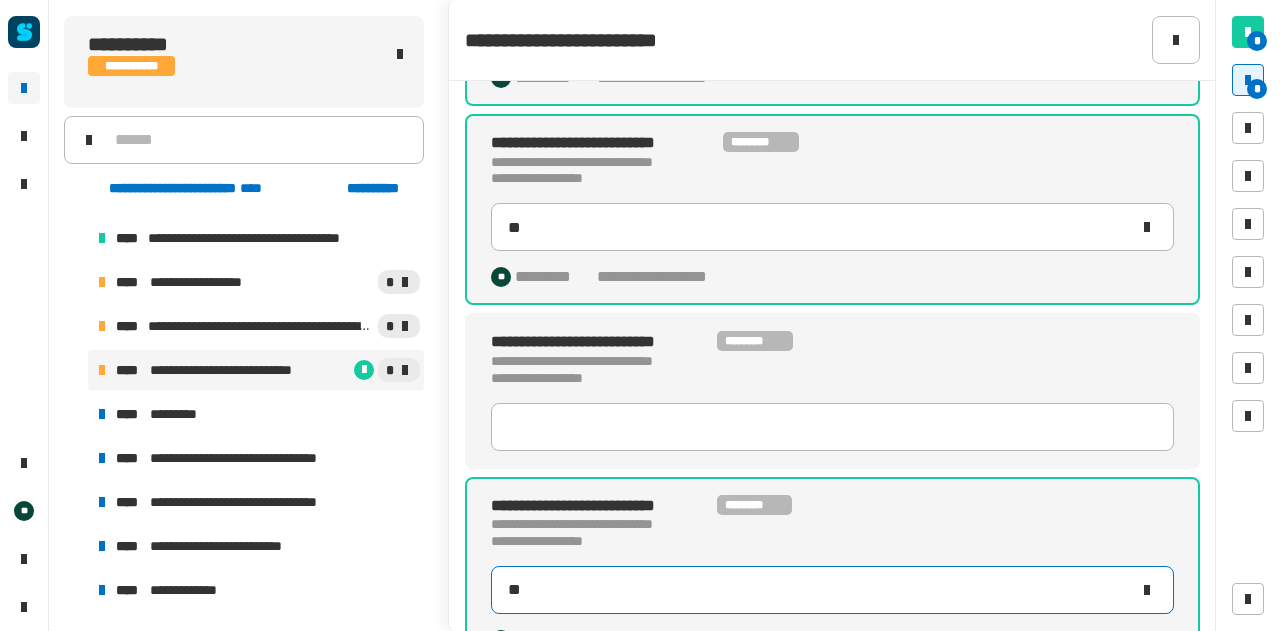 drag, startPoint x: 544, startPoint y: 593, endPoint x: 470, endPoint y: 581, distance: 74.96666 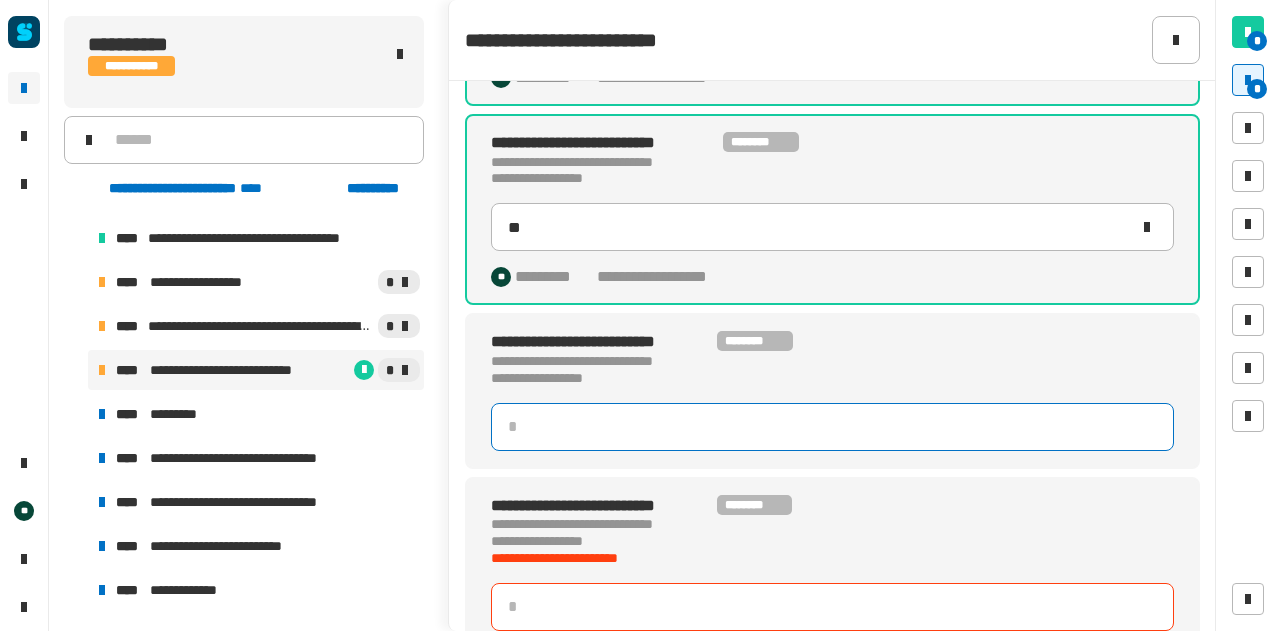 type 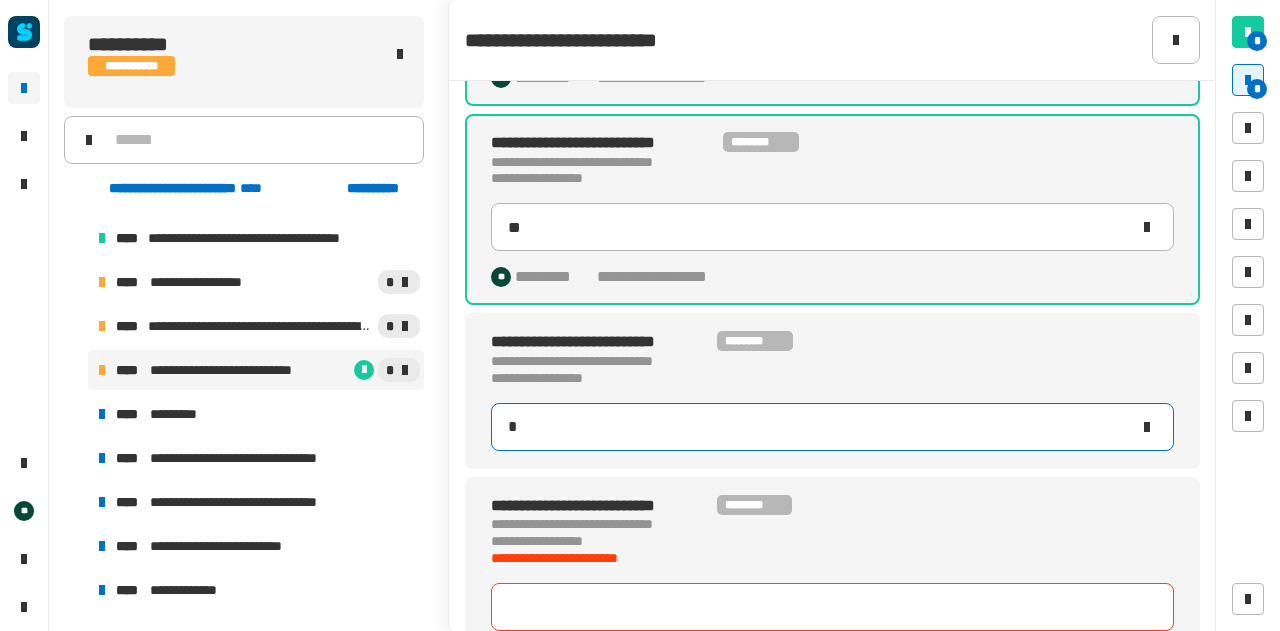 type on "**" 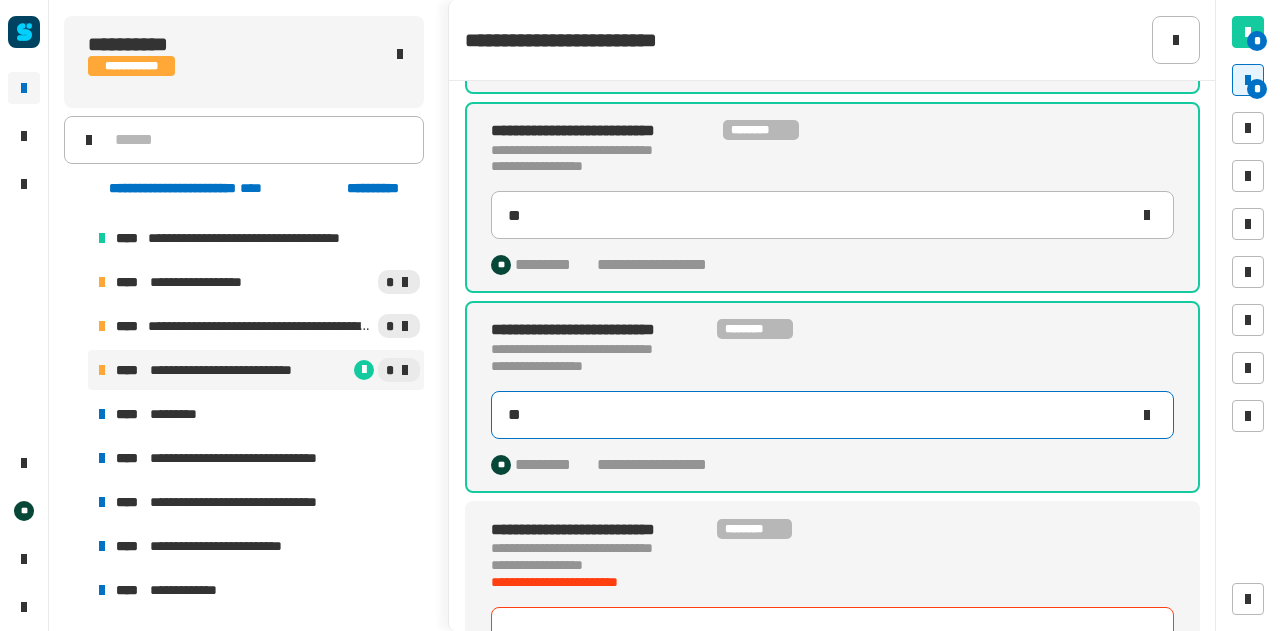 scroll, scrollTop: 235, scrollLeft: 0, axis: vertical 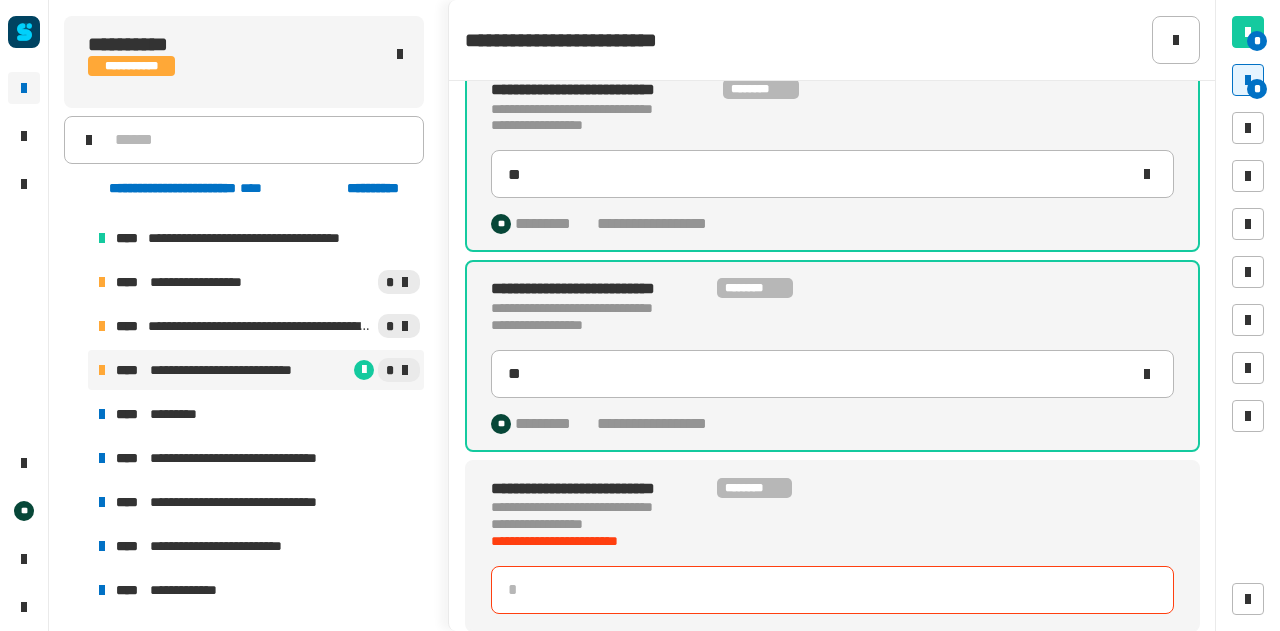 click 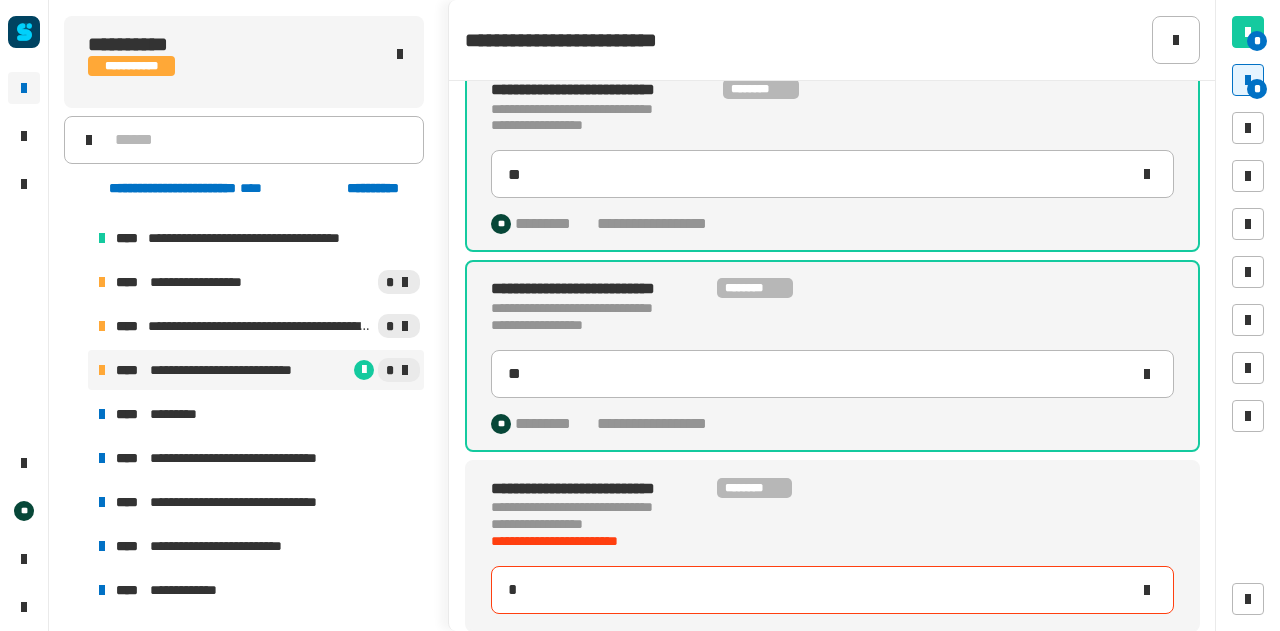 type on "**" 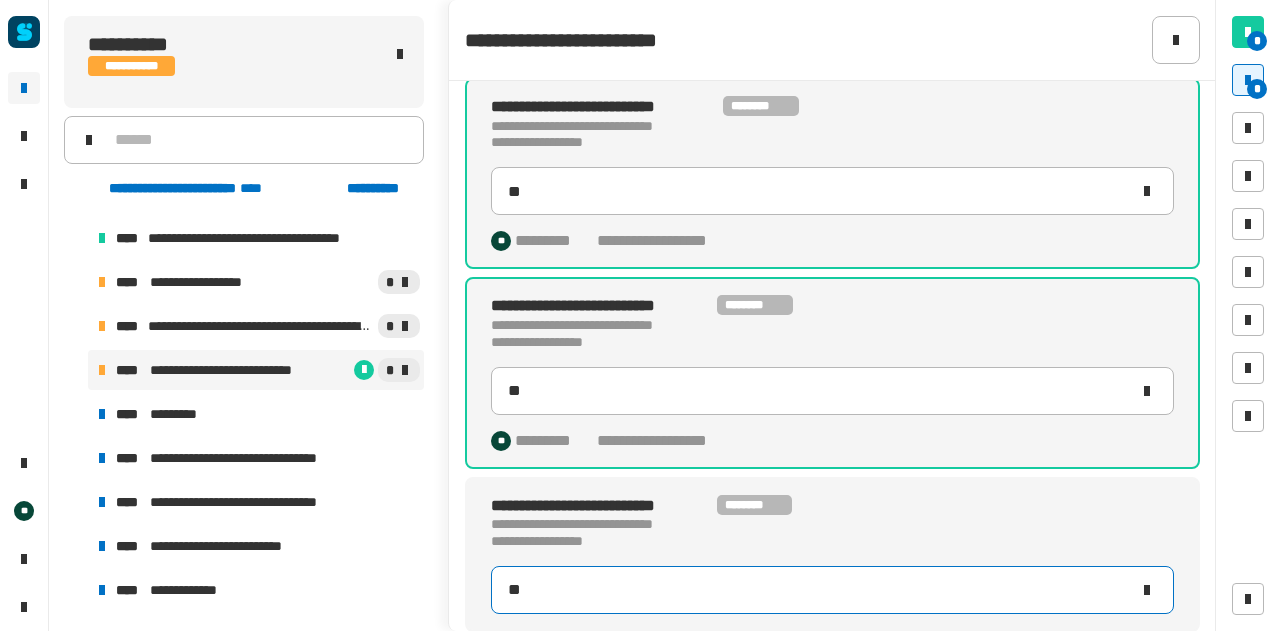 type on "**" 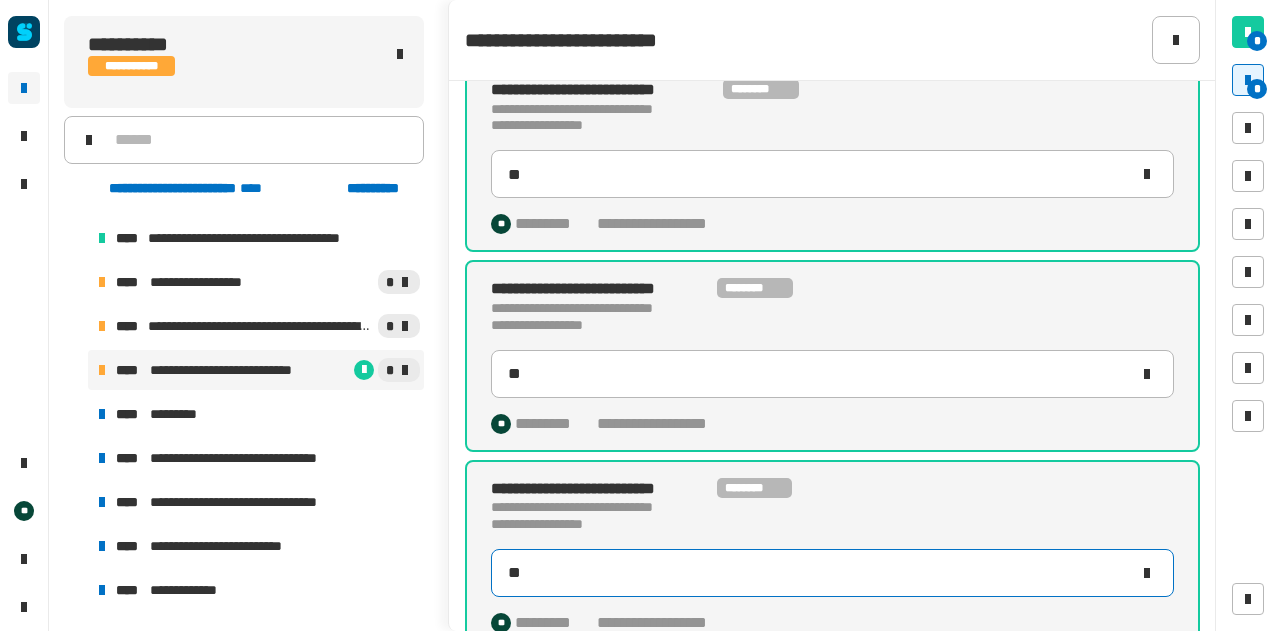 scroll, scrollTop: 254, scrollLeft: 0, axis: vertical 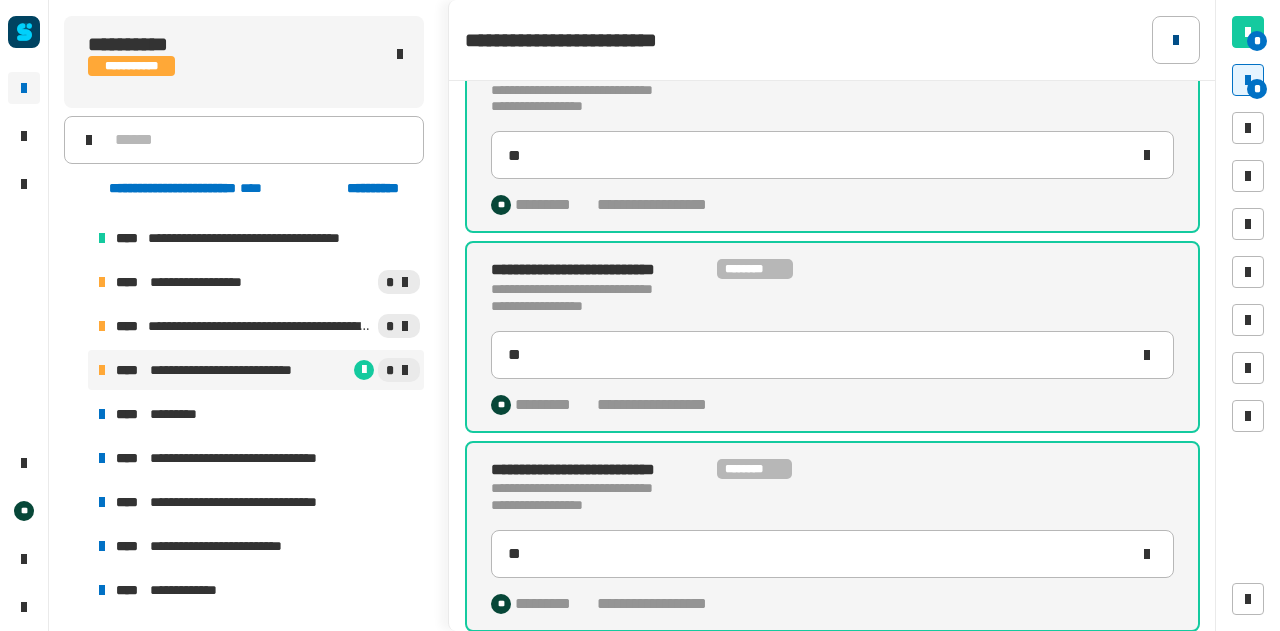 click 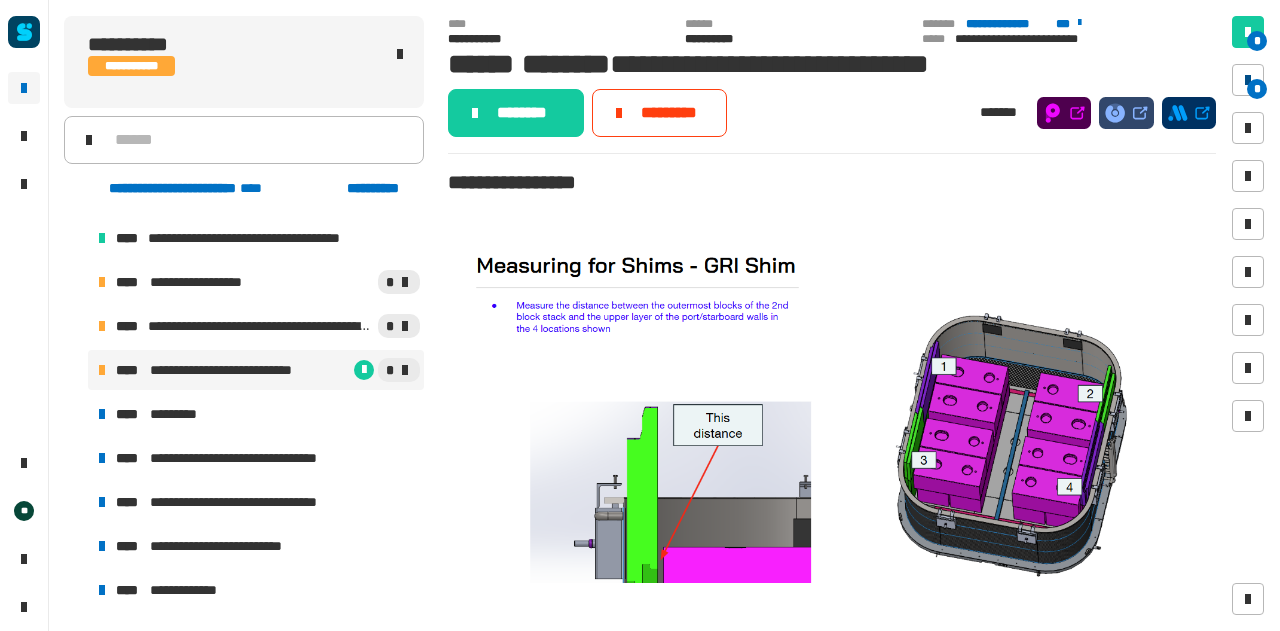 click at bounding box center (1248, 80) 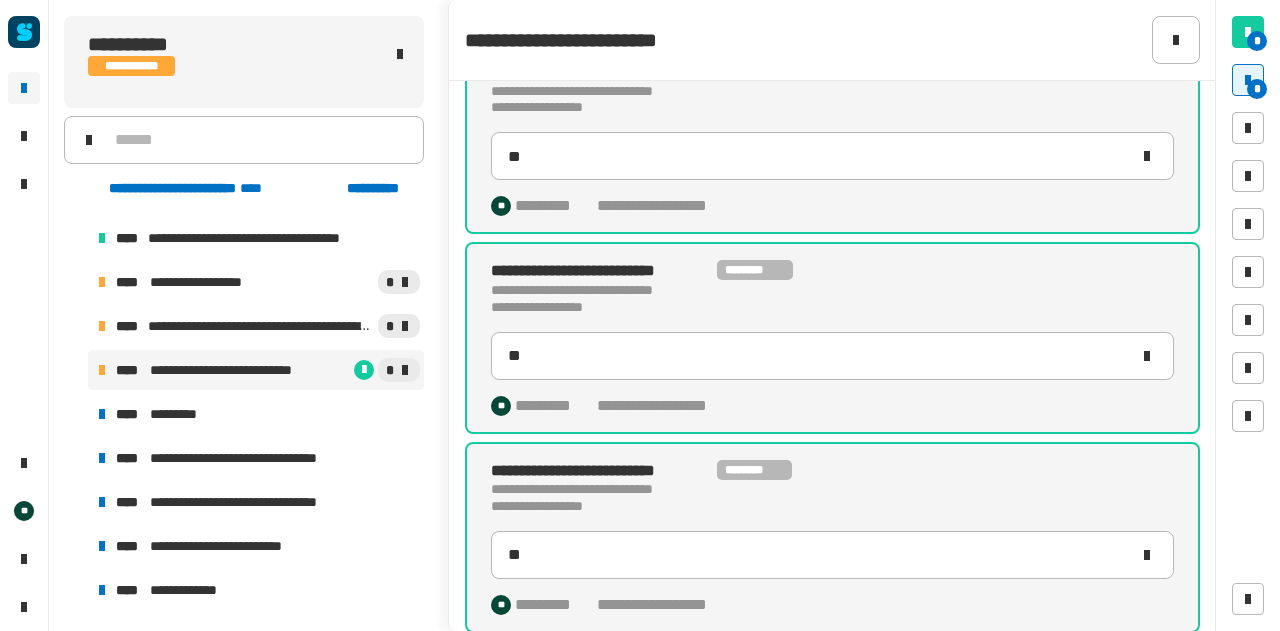 scroll, scrollTop: 254, scrollLeft: 0, axis: vertical 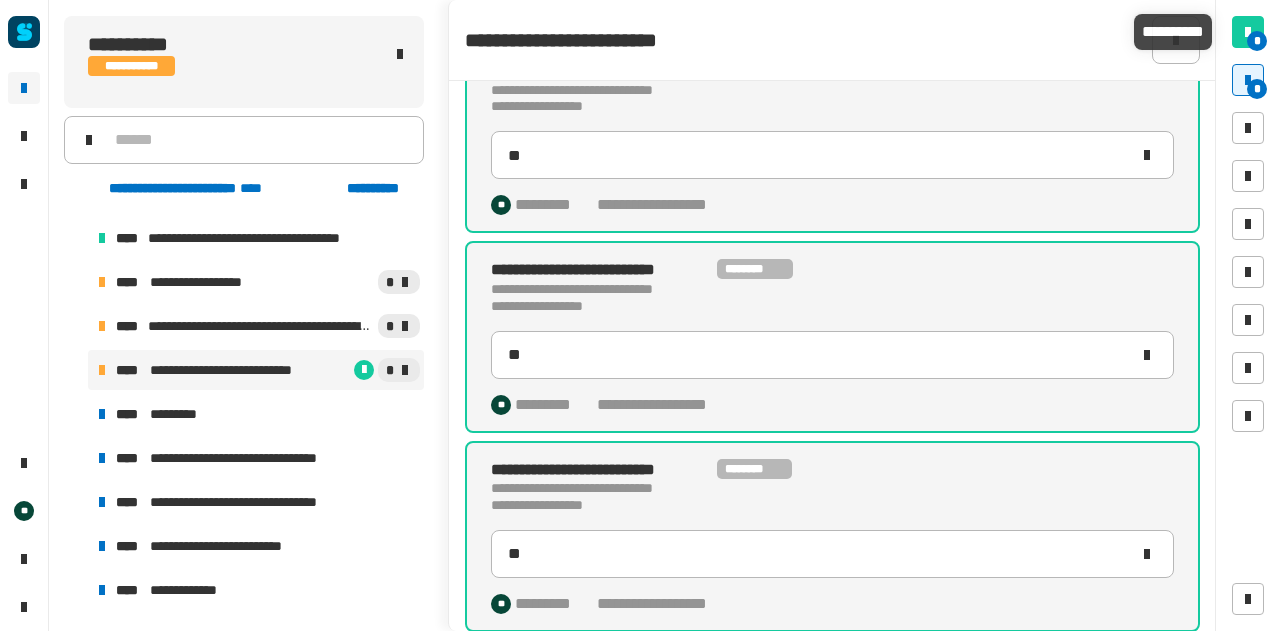 click on "**********" 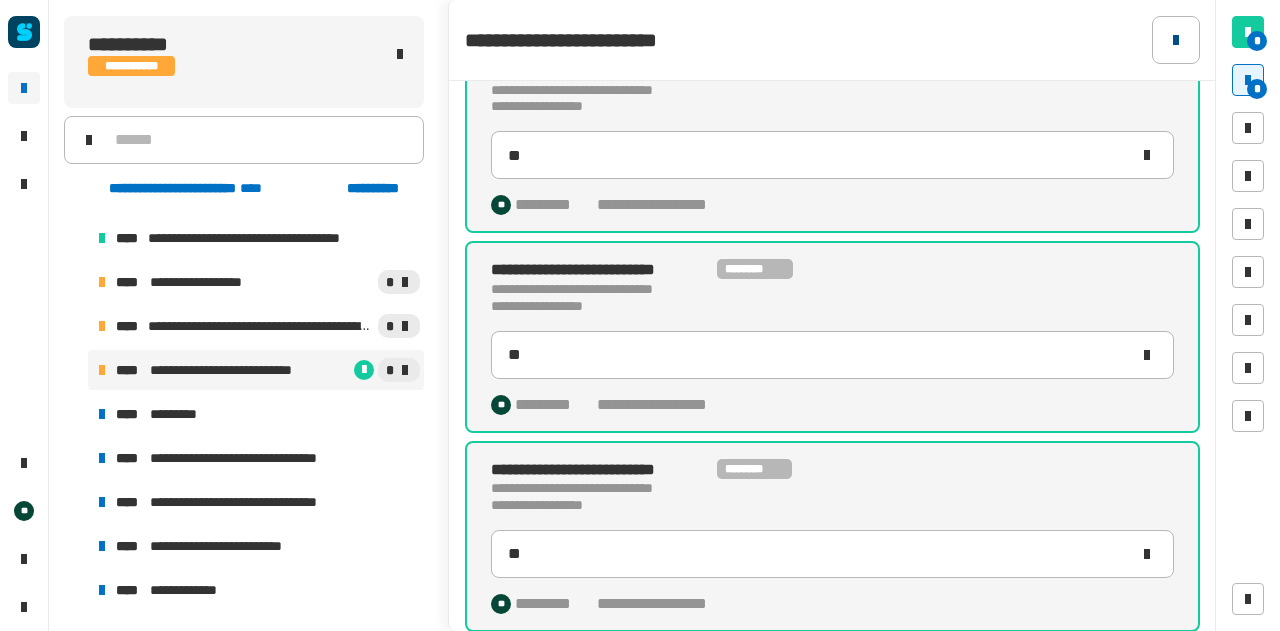 click 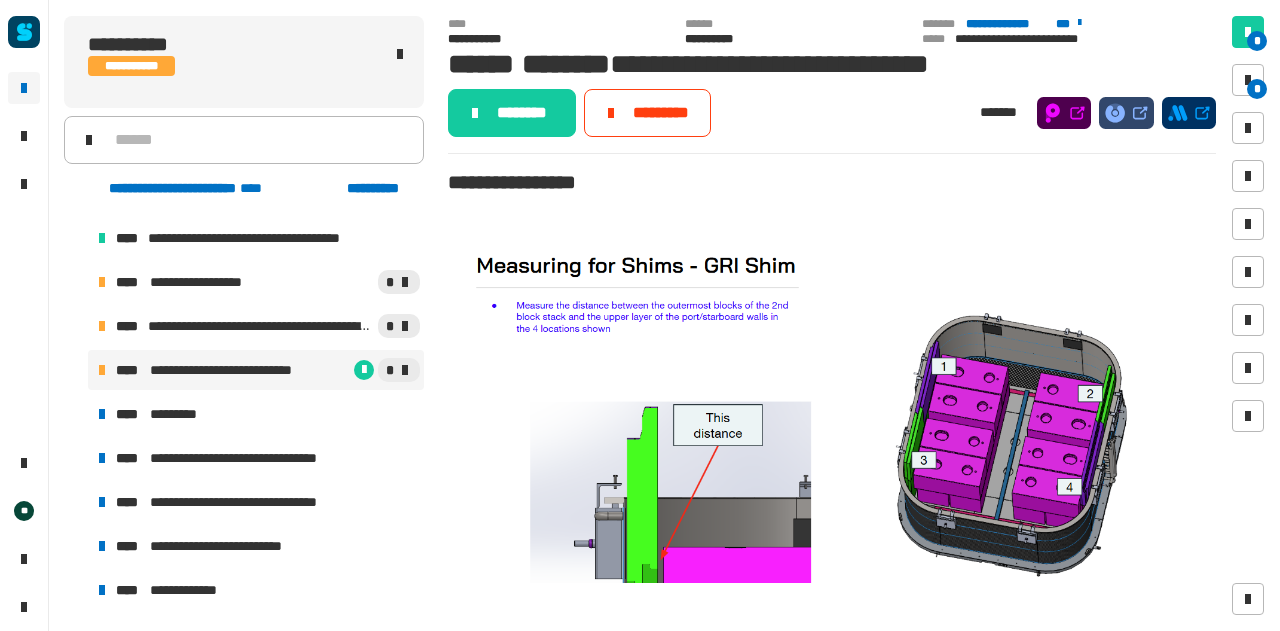 scroll, scrollTop: 0, scrollLeft: 0, axis: both 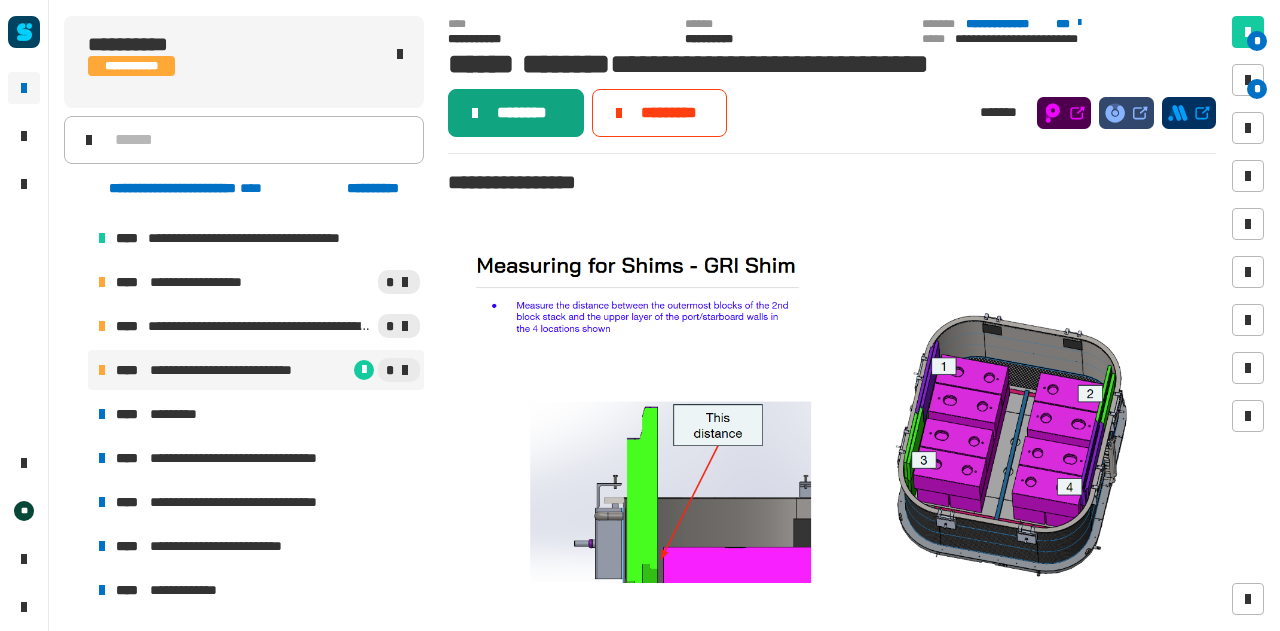 click on "********" 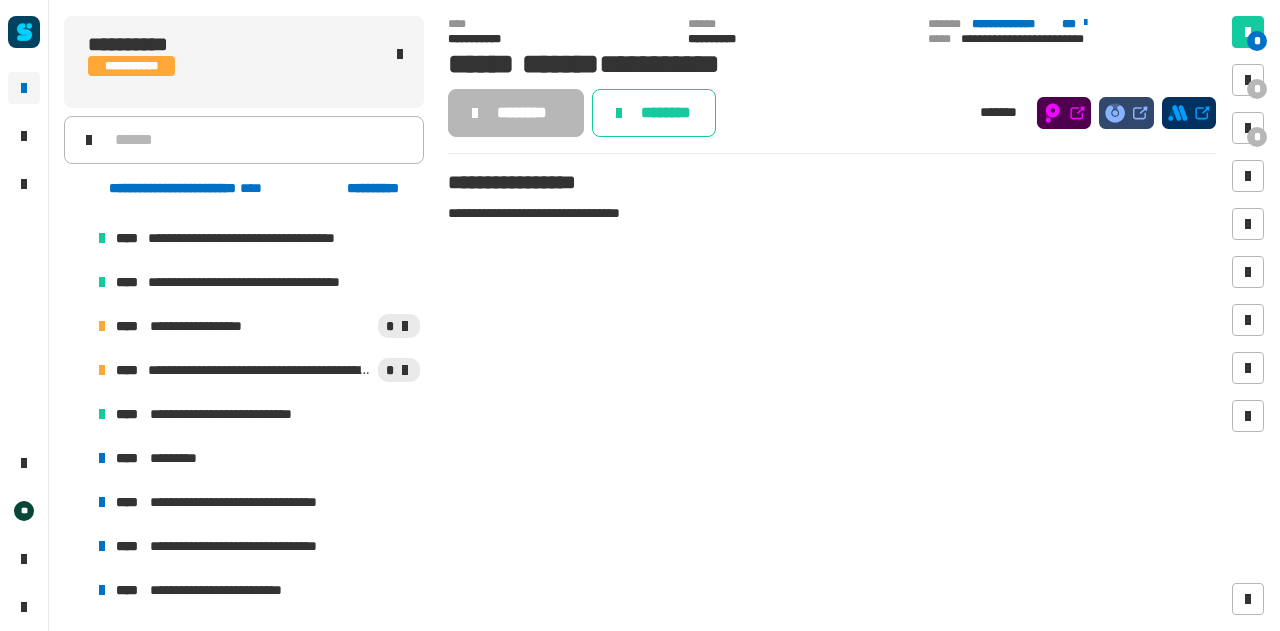 scroll, scrollTop: 1228, scrollLeft: 0, axis: vertical 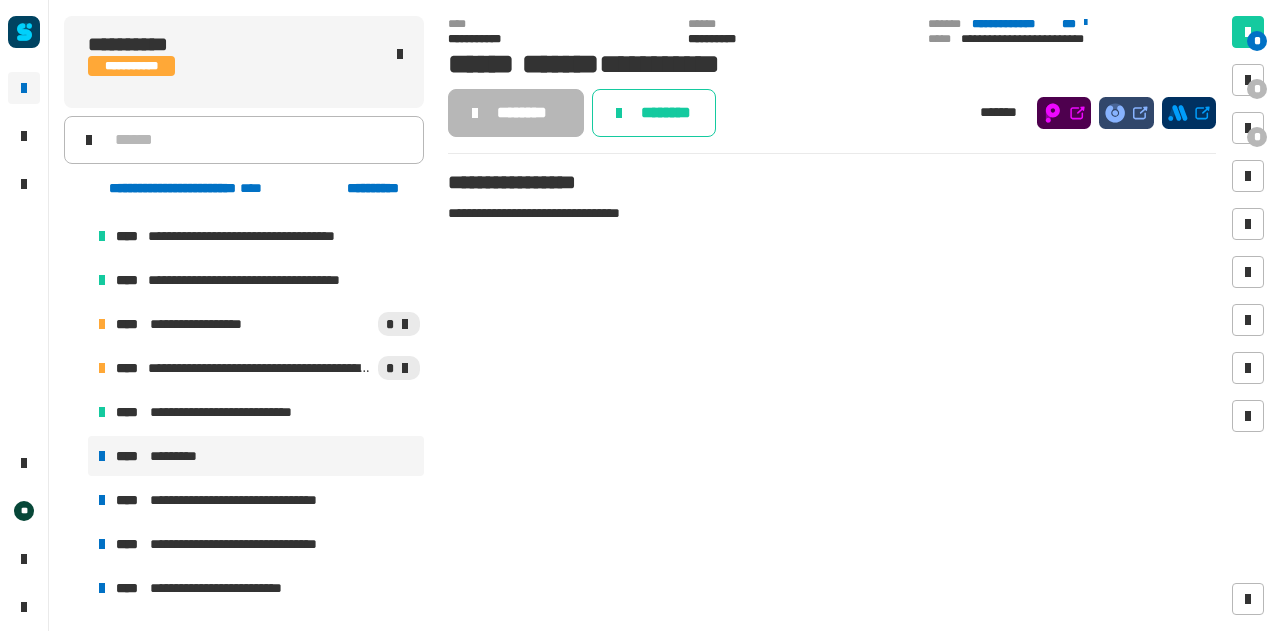 click on "*********" at bounding box center [181, 456] 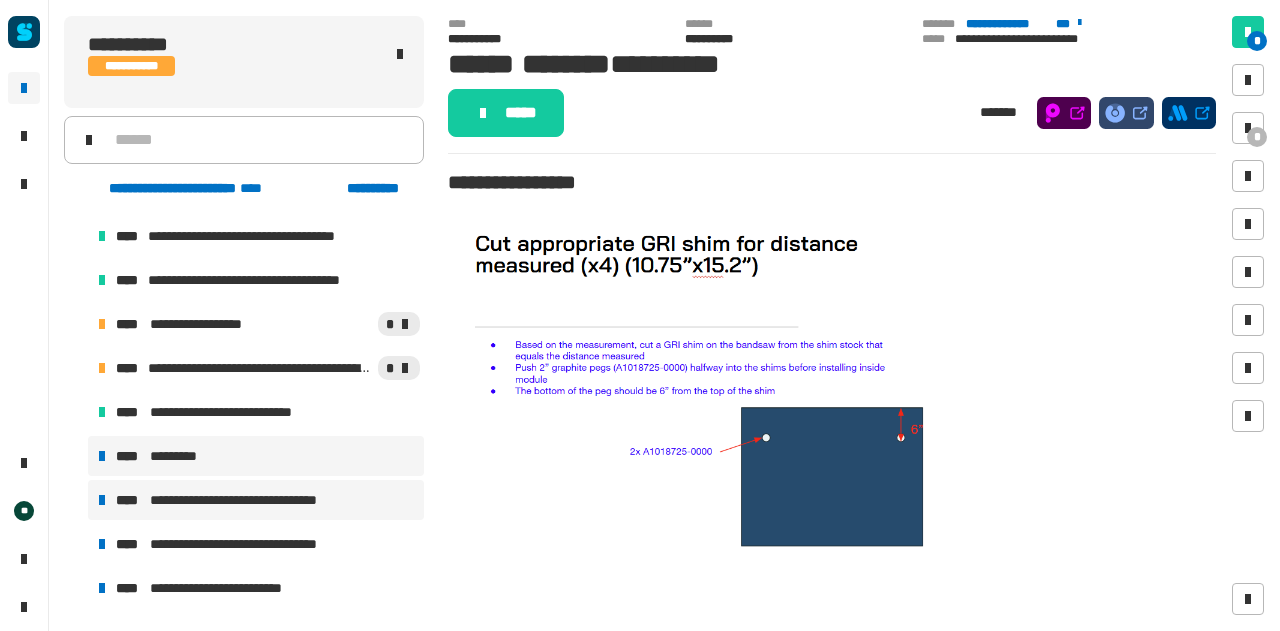 click on "**********" at bounding box center [248, 500] 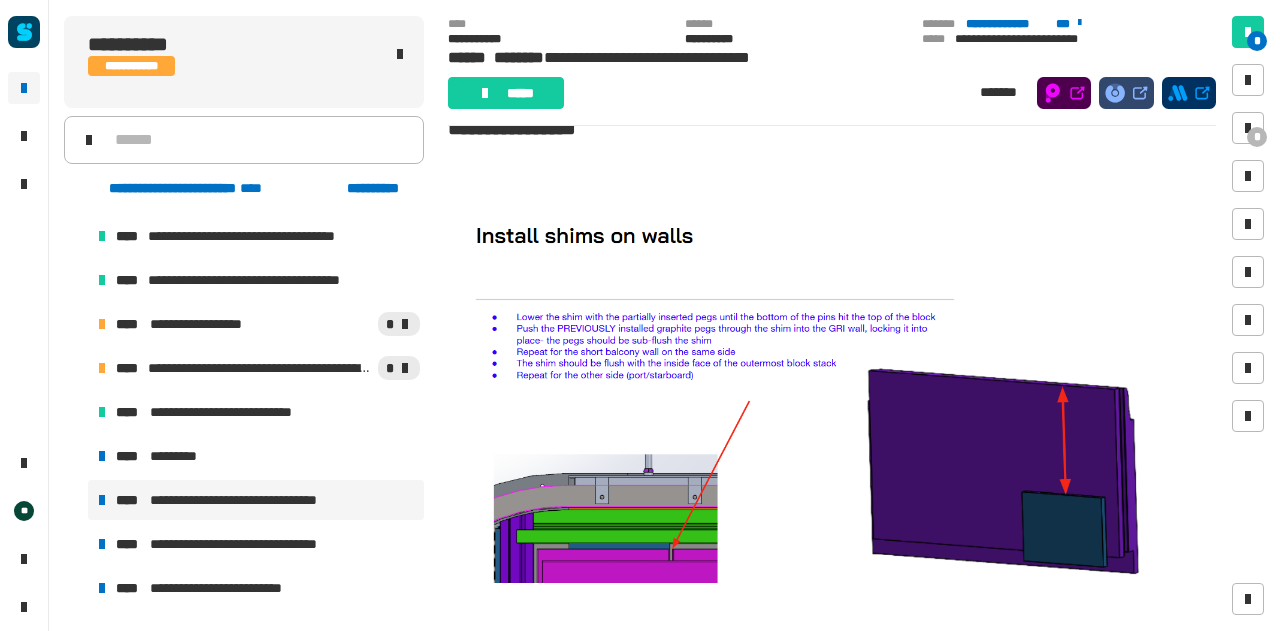 scroll, scrollTop: 26, scrollLeft: 0, axis: vertical 